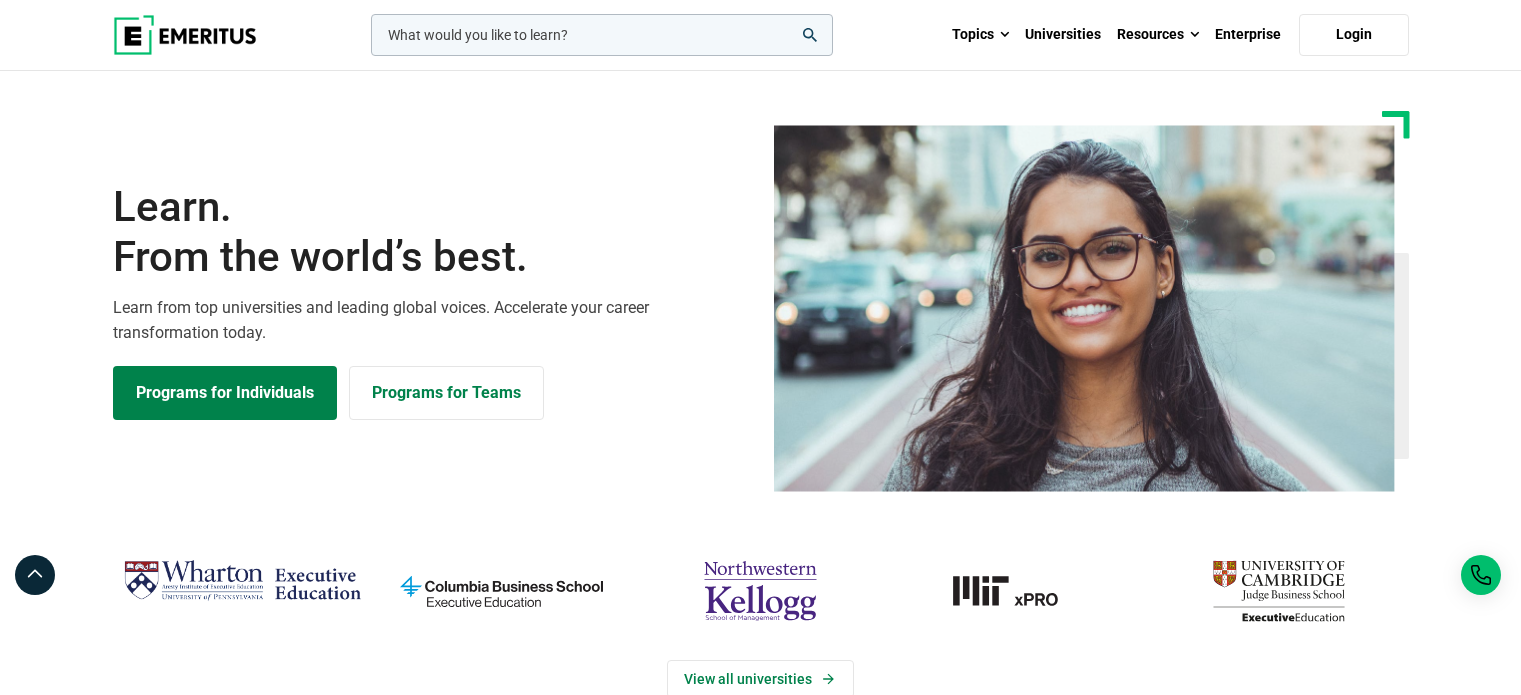 scroll, scrollTop: 0, scrollLeft: 0, axis: both 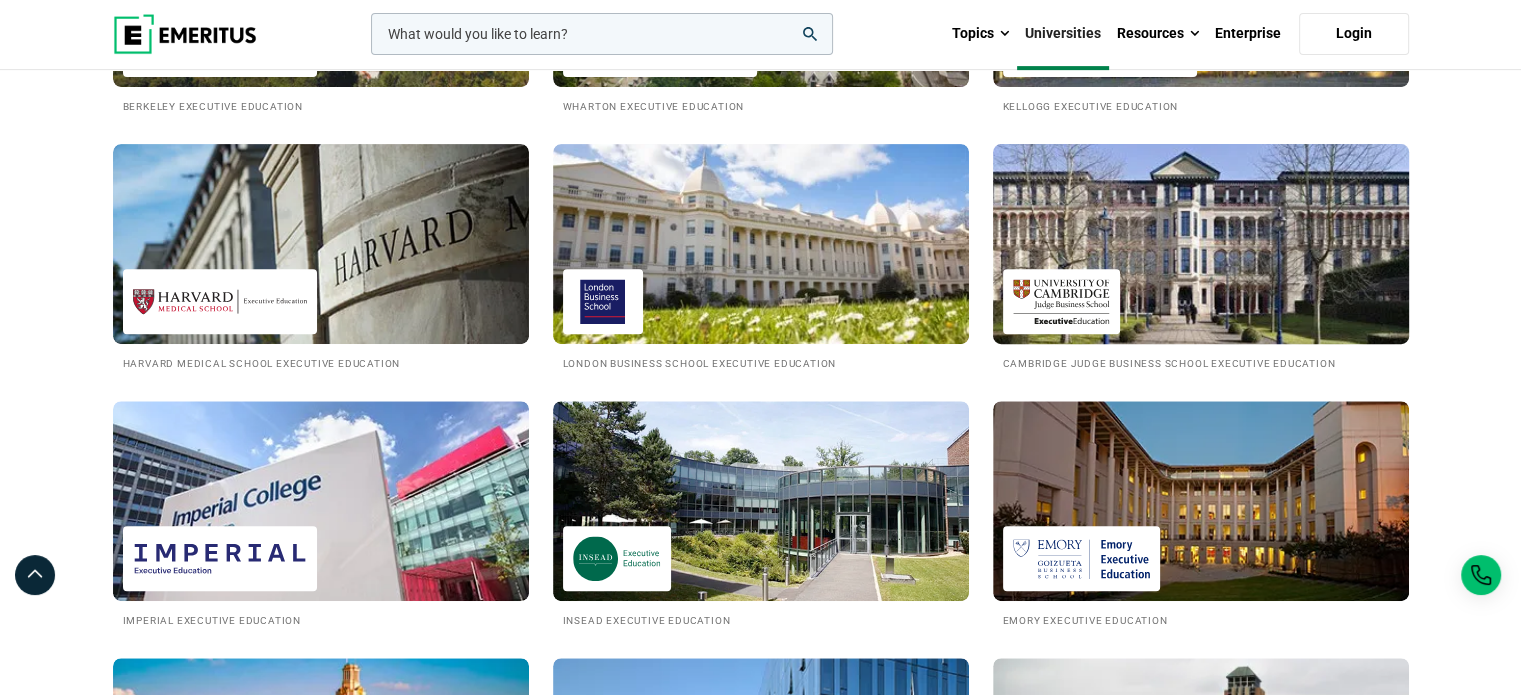 drag, startPoint x: 1116, startPoint y: 230, endPoint x: 1142, endPoint y: 239, distance: 27.513634 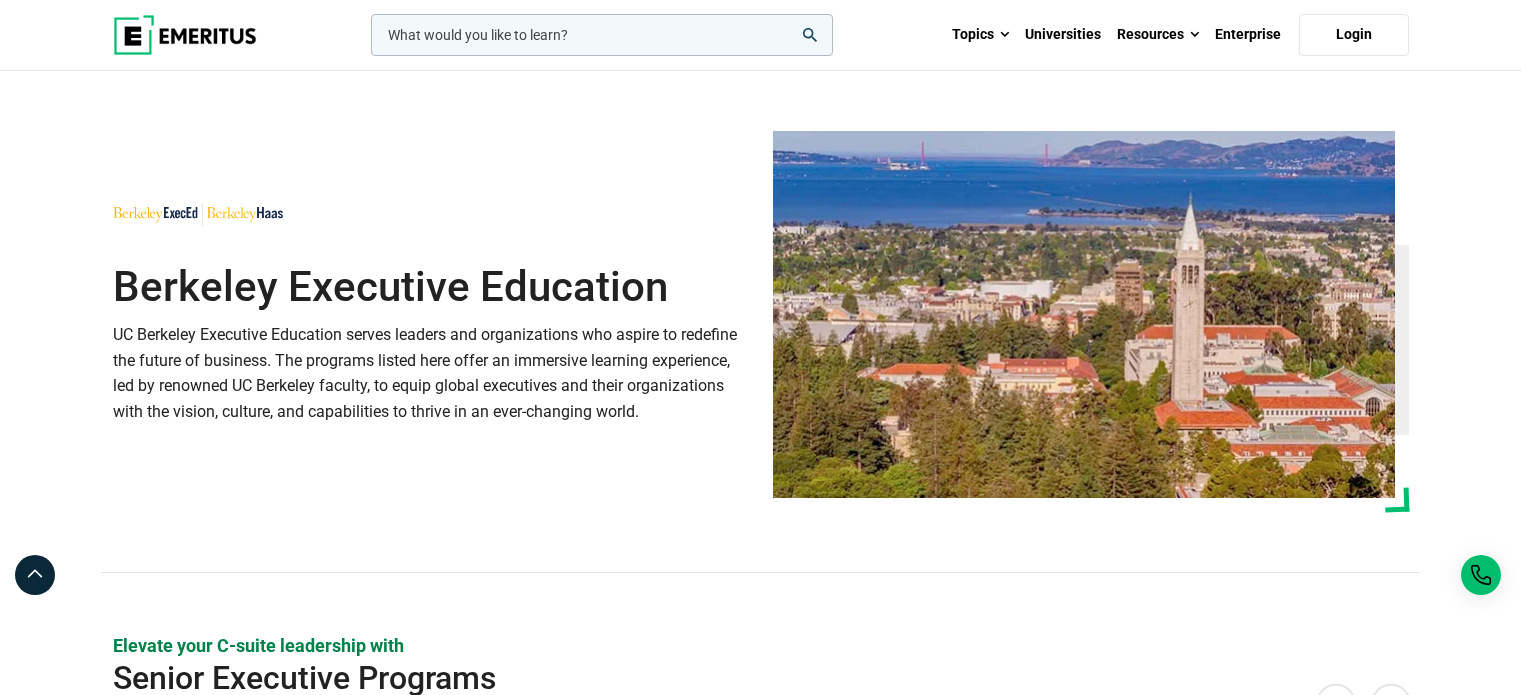 scroll, scrollTop: 0, scrollLeft: 0, axis: both 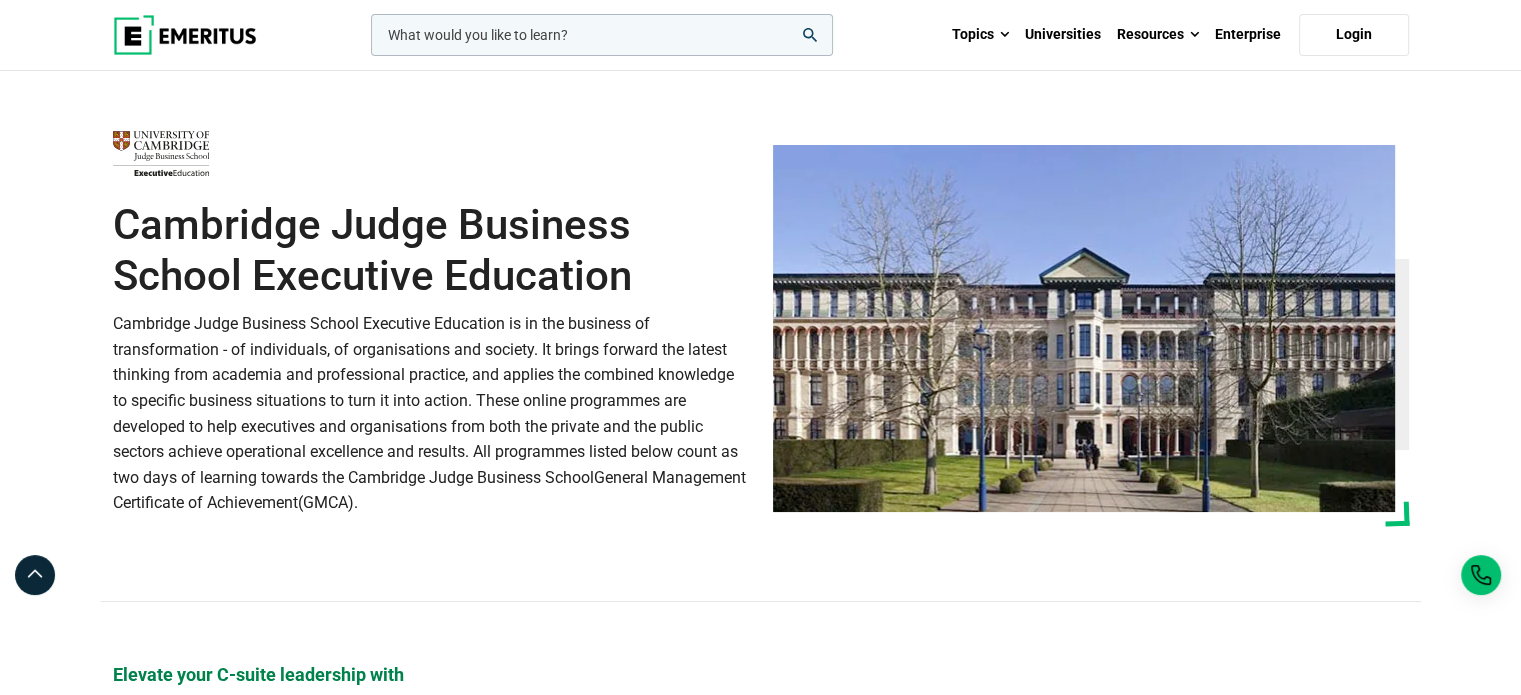 click on "Cambridge Judge Business School Executive Education is in the business of transformation - of individuals, of organisations and society. It brings forward the latest thinking from academia and professional practice, and applies the combined knowledge to specific business situations to turn it into action. These online programmes are developed to help executives and organisations from both the private and the public sectors achieve operational excellence and results. All programmes listed below count as two days of learning towards the Cambridge Judge Business School  General Management Certificate of Achievement  (GMCA)." at bounding box center (431, 413) 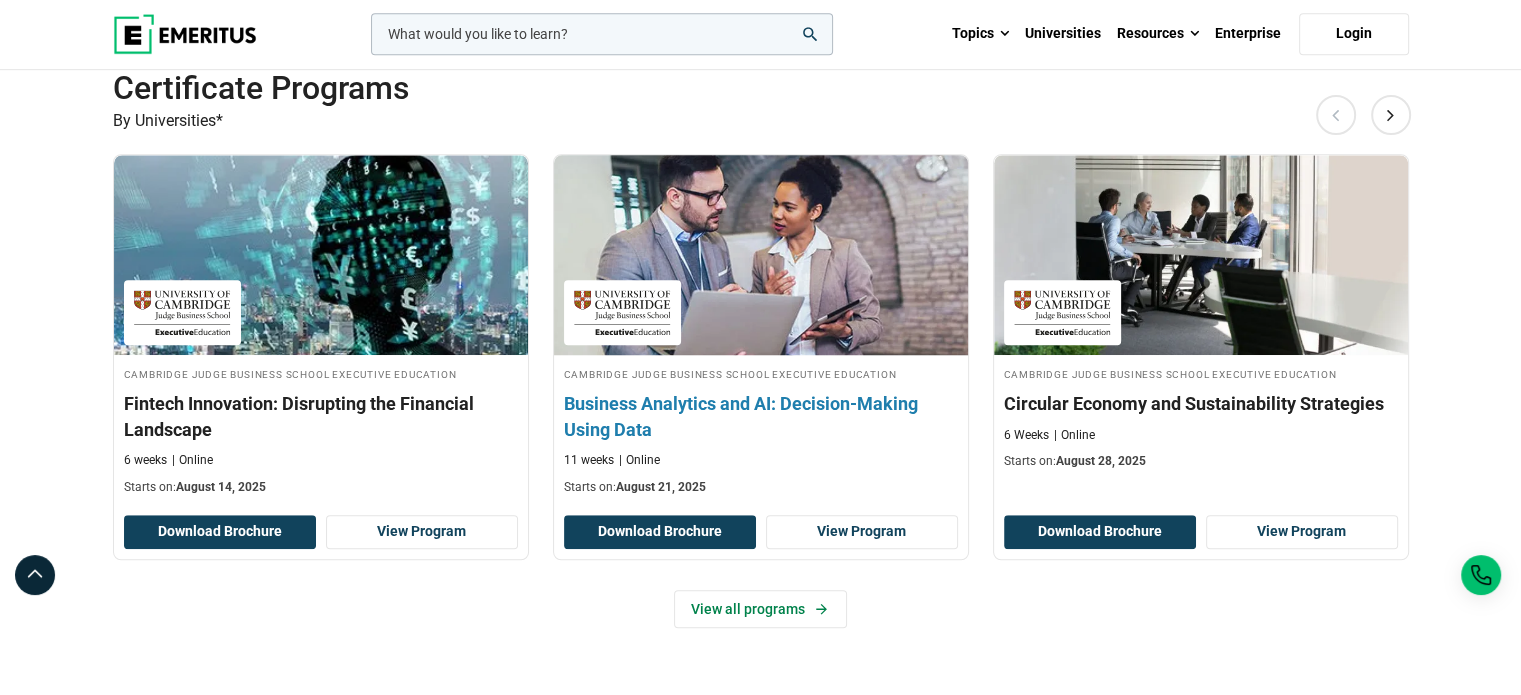 scroll, scrollTop: 1300, scrollLeft: 0, axis: vertical 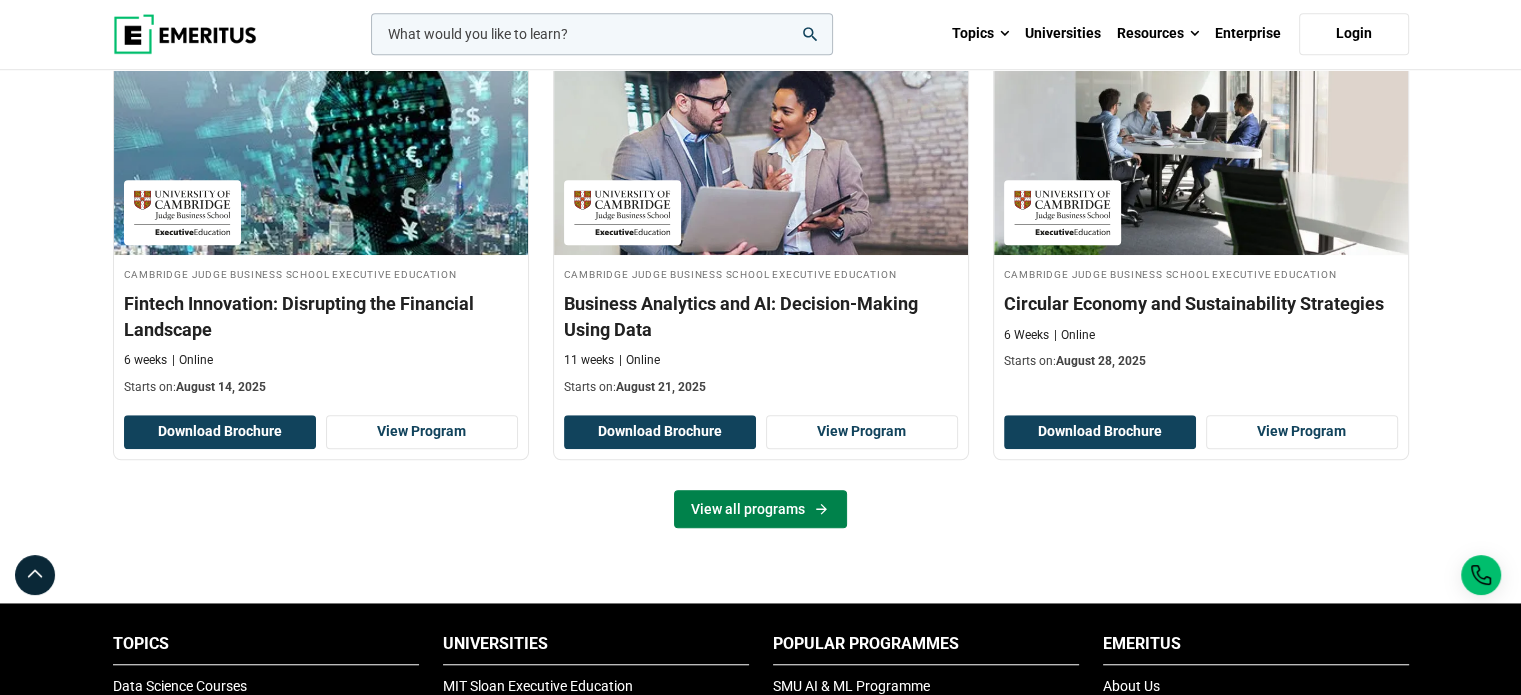click on "View all programs" at bounding box center [760, 509] 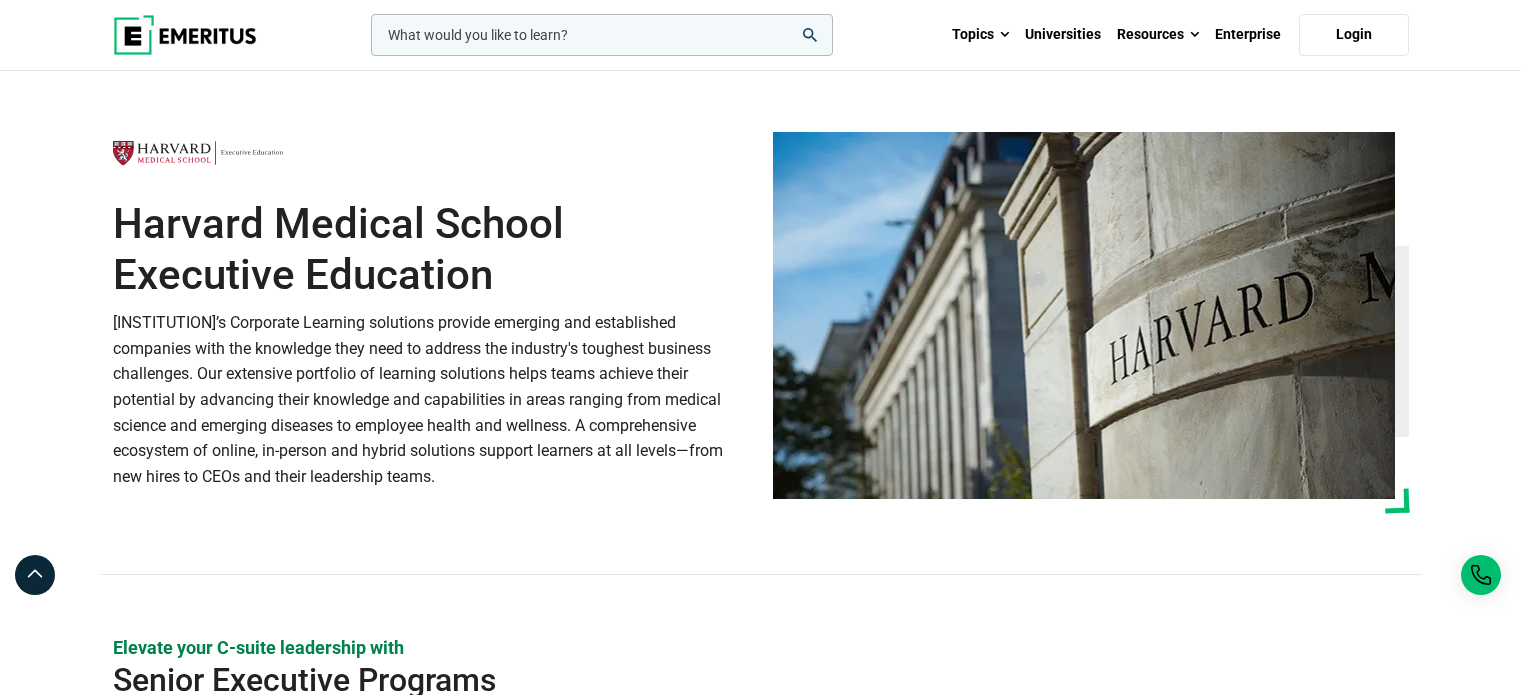 scroll, scrollTop: 0, scrollLeft: 0, axis: both 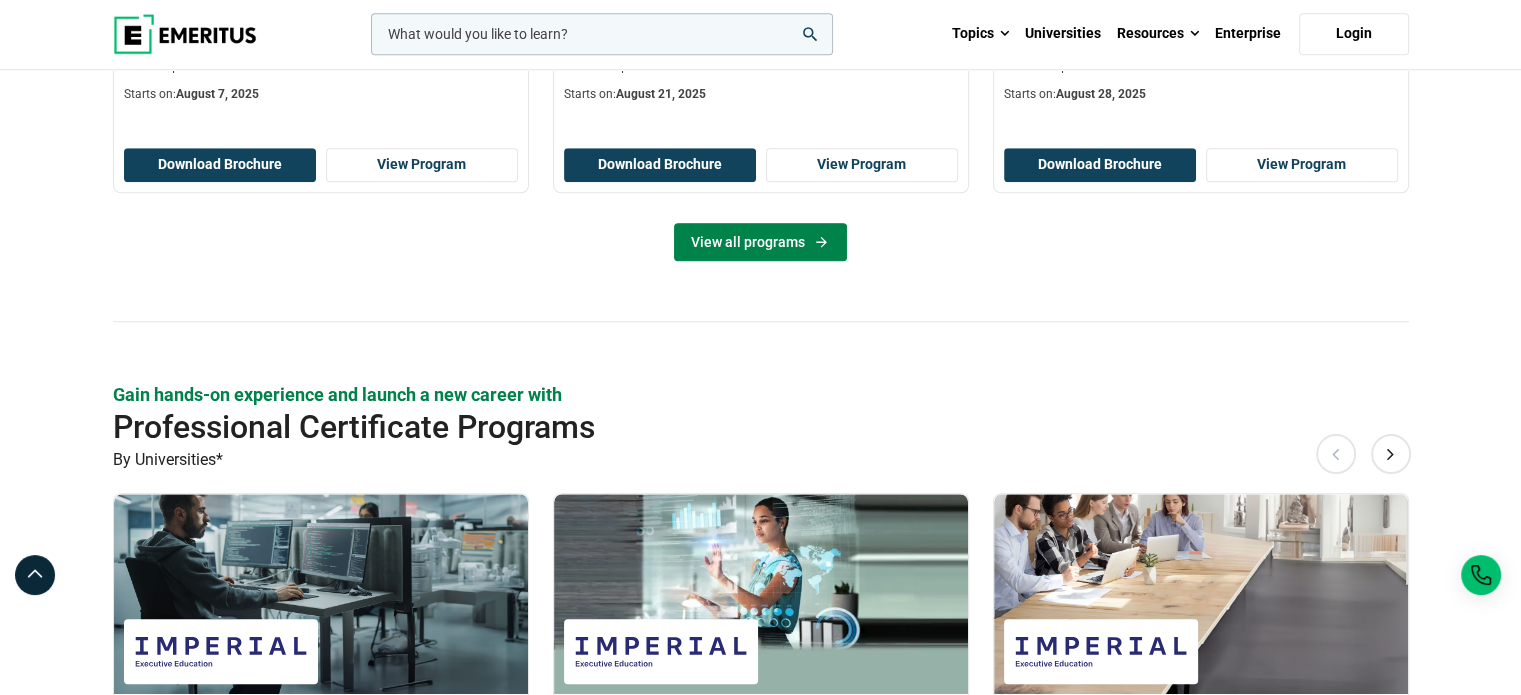 click on "View all programs" at bounding box center (760, 242) 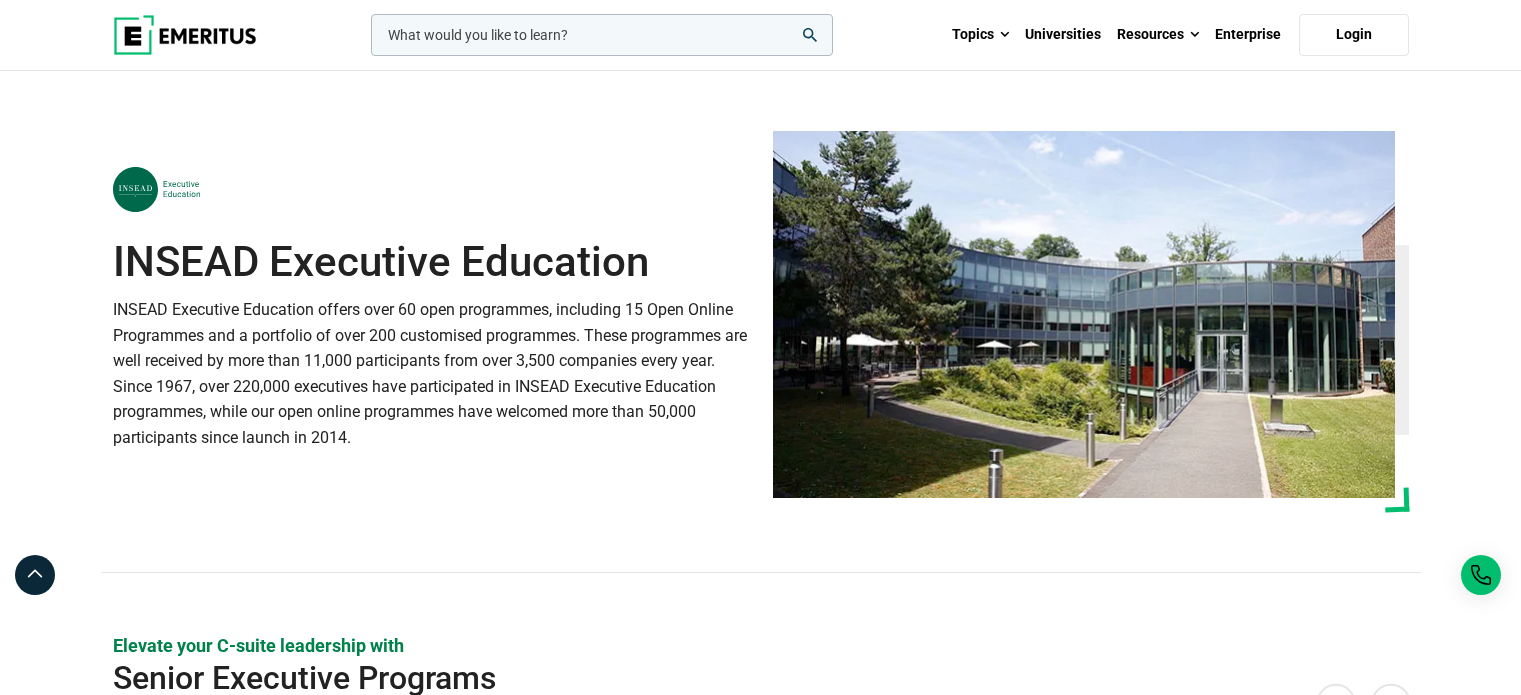 scroll, scrollTop: 0, scrollLeft: 0, axis: both 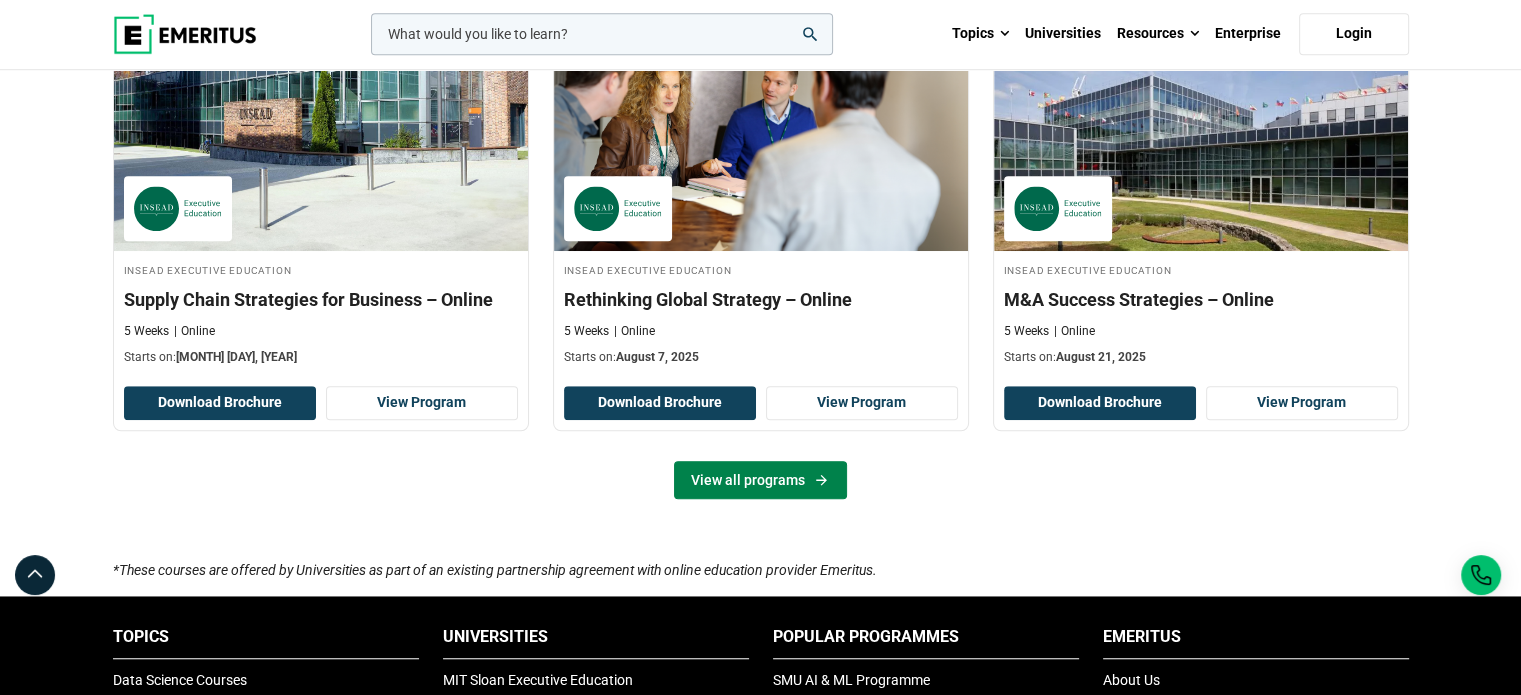 click on "View all programs" at bounding box center [760, 480] 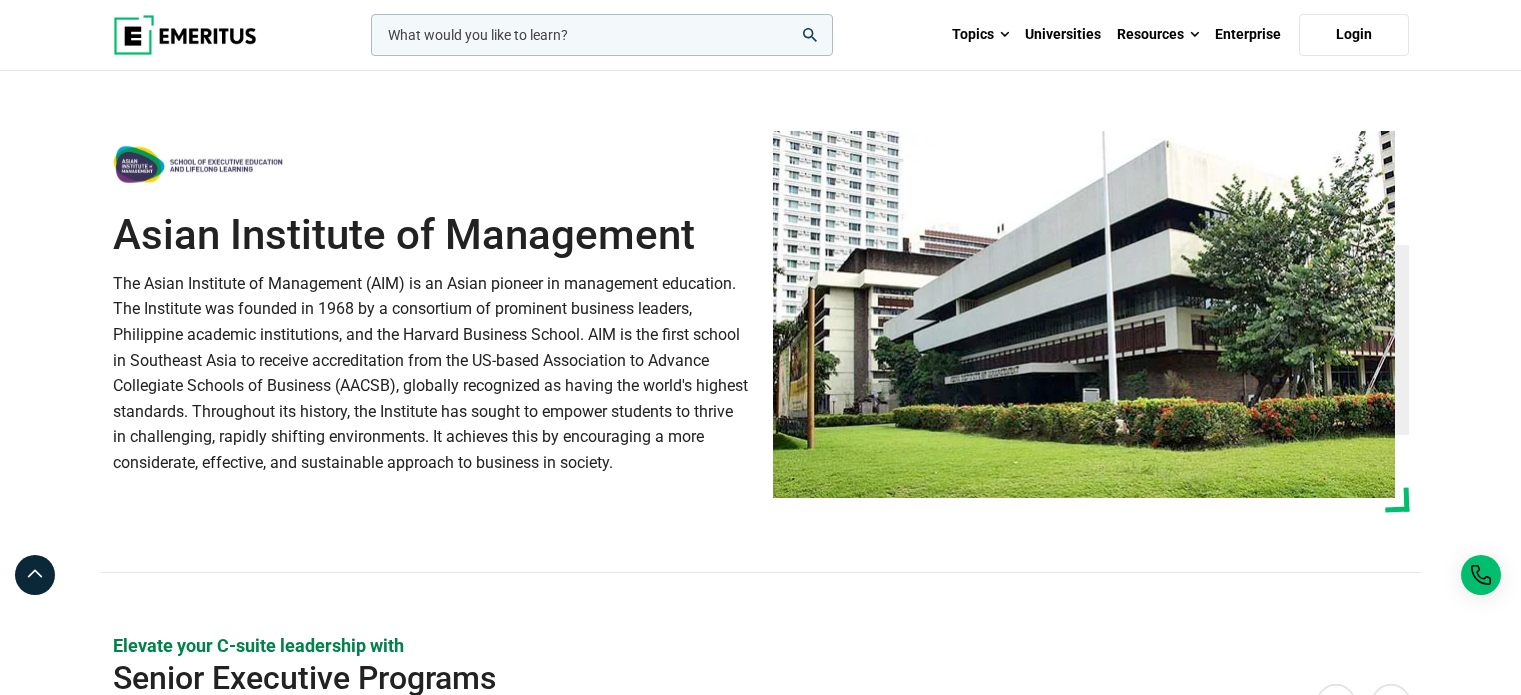 scroll, scrollTop: 0, scrollLeft: 0, axis: both 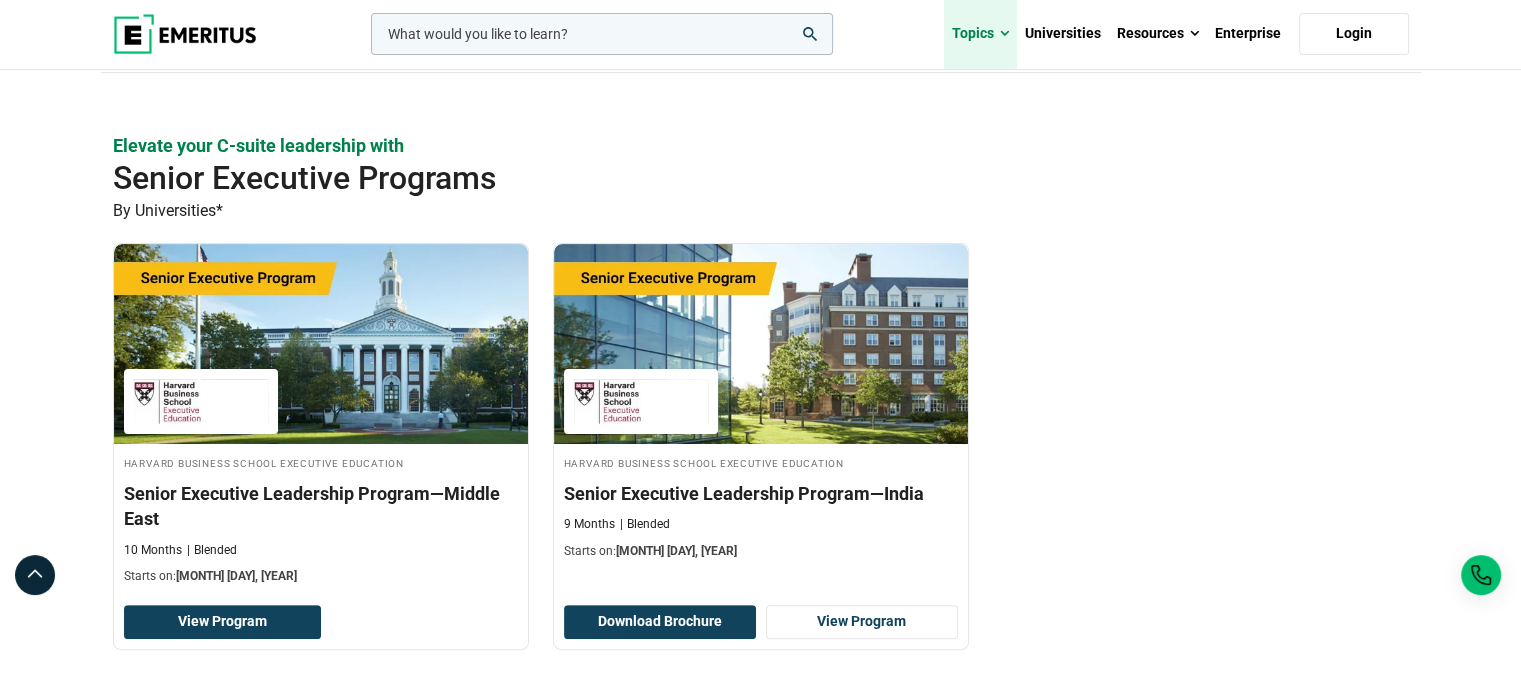 click at bounding box center (1004, 34) 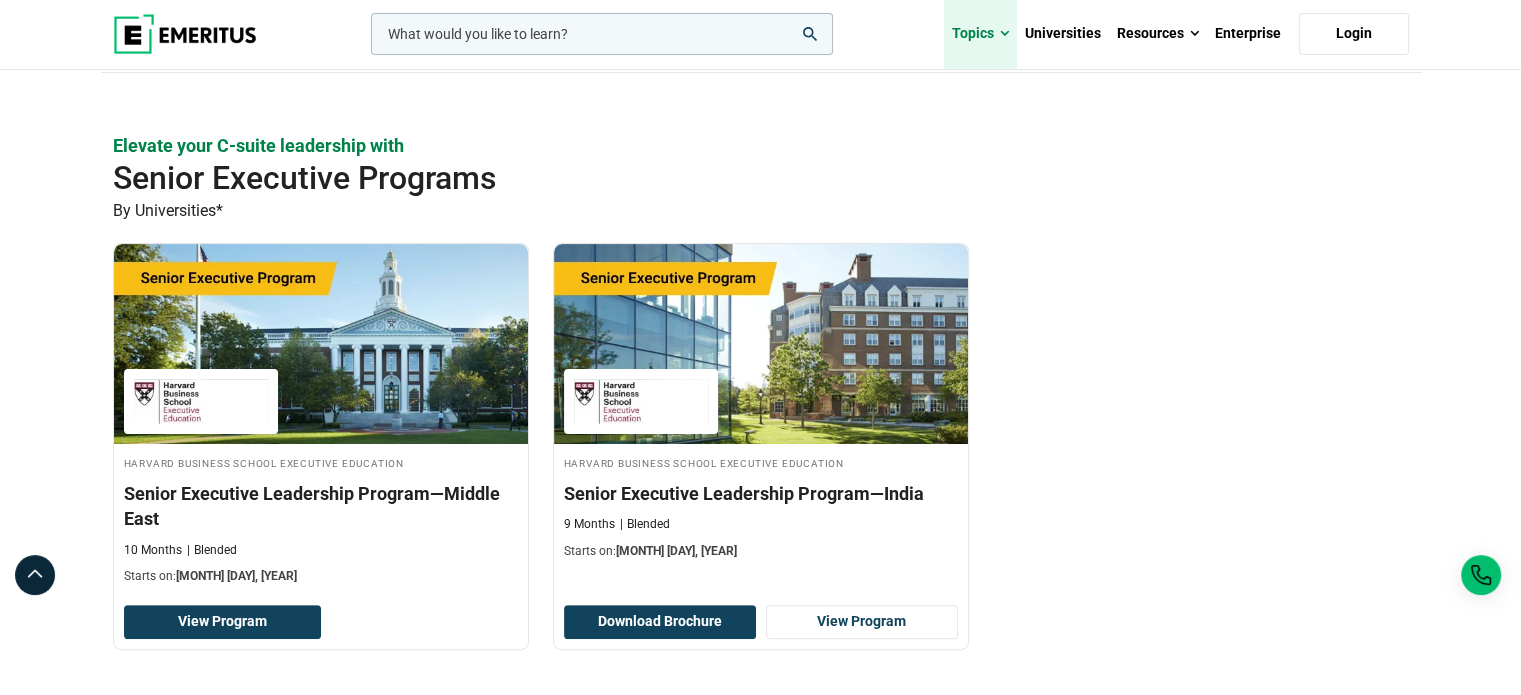 click on "Topics" at bounding box center [980, 34] 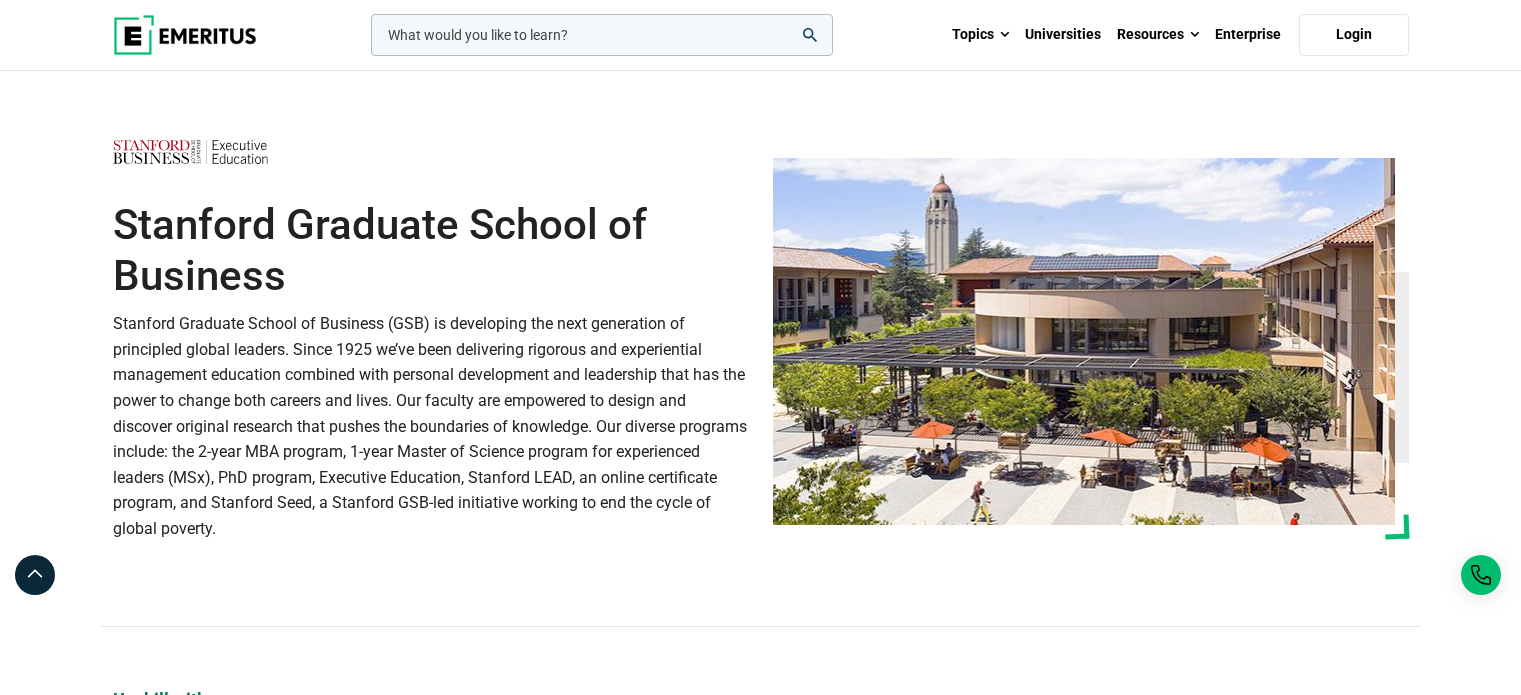 scroll, scrollTop: 0, scrollLeft: 0, axis: both 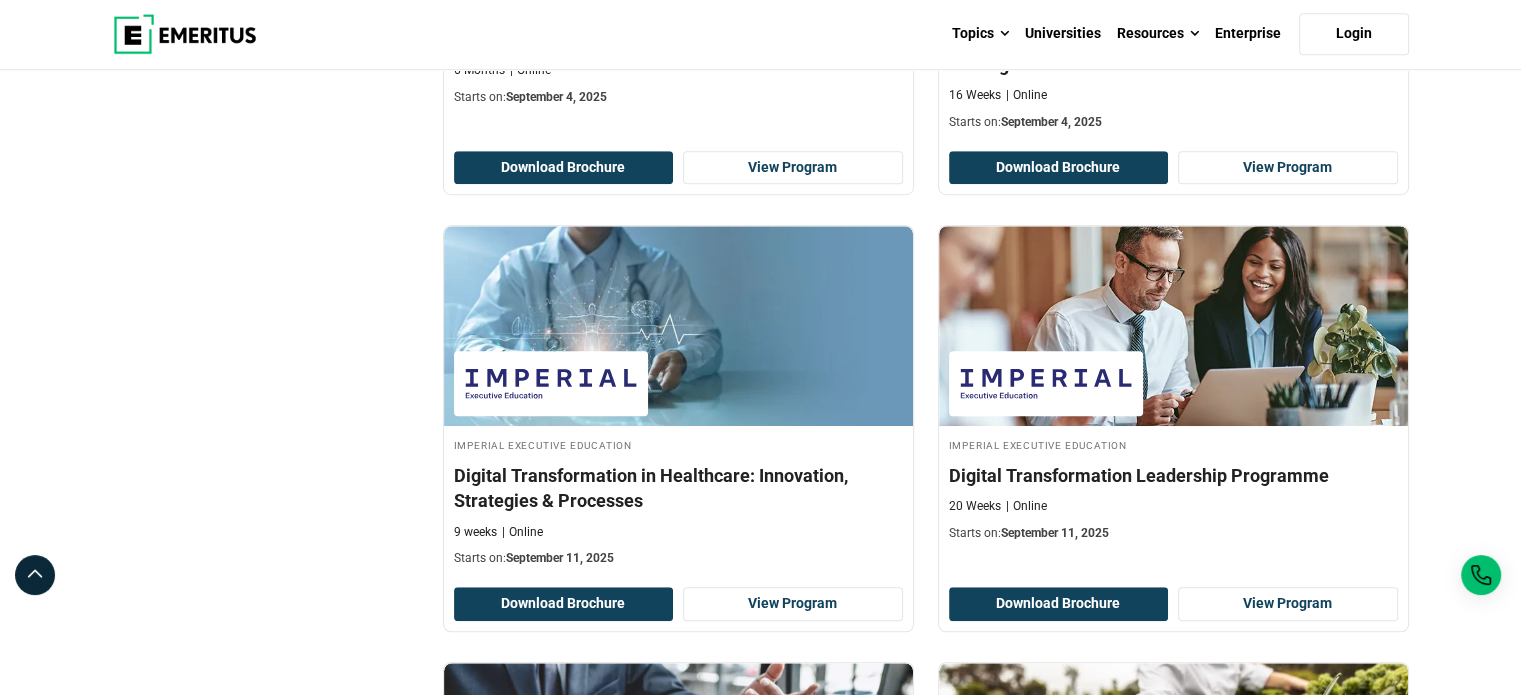 drag, startPoint x: 1072, startPoint y: 474, endPoint x: 317, endPoint y: 374, distance: 761.59375 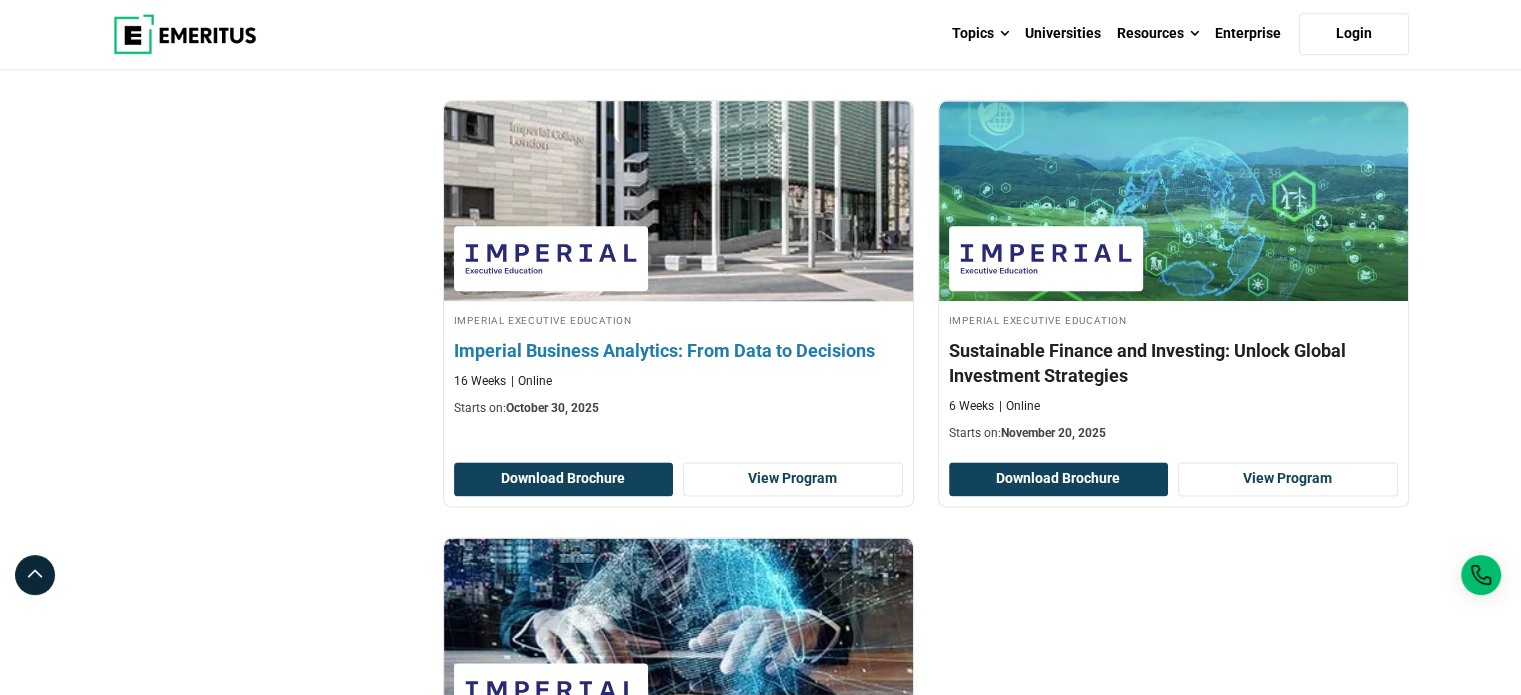 scroll, scrollTop: 2400, scrollLeft: 0, axis: vertical 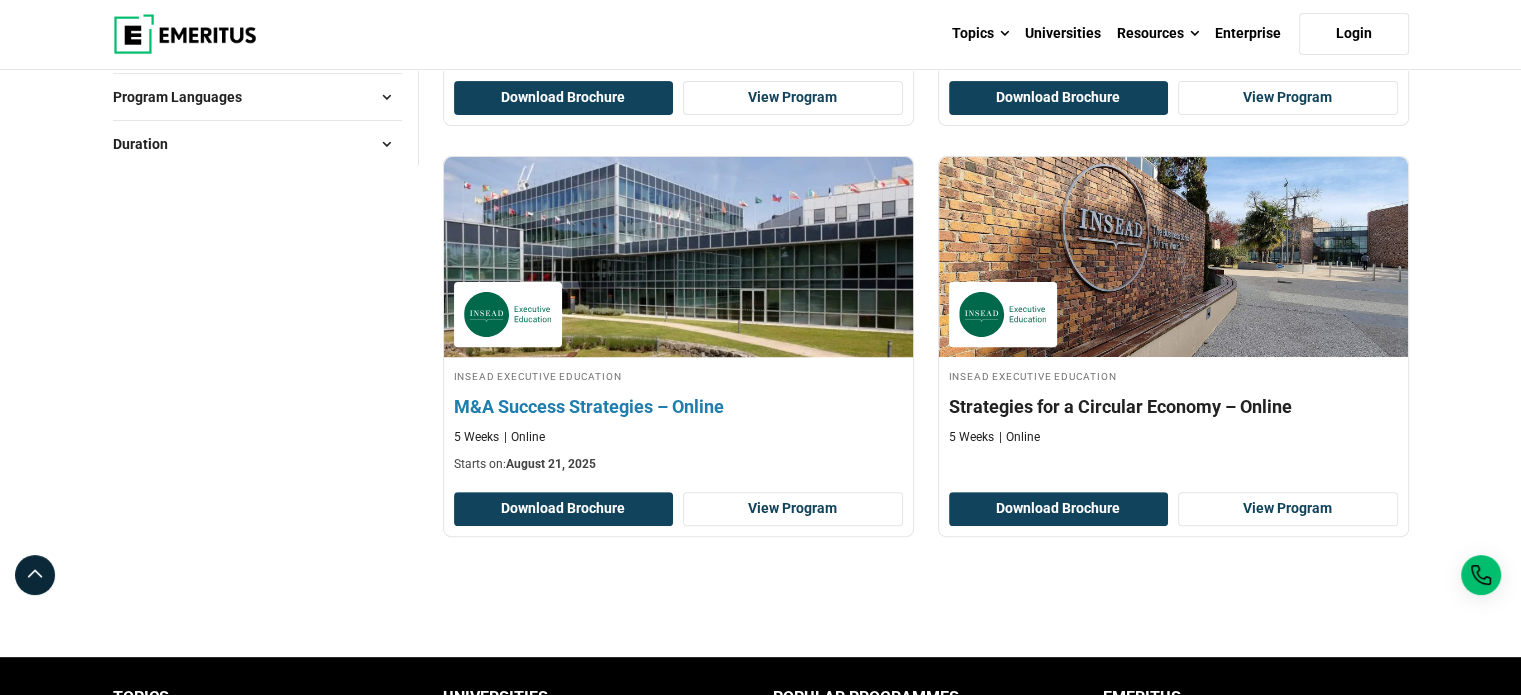 click on "M&A Success Strategies – Online" at bounding box center [678, 406] 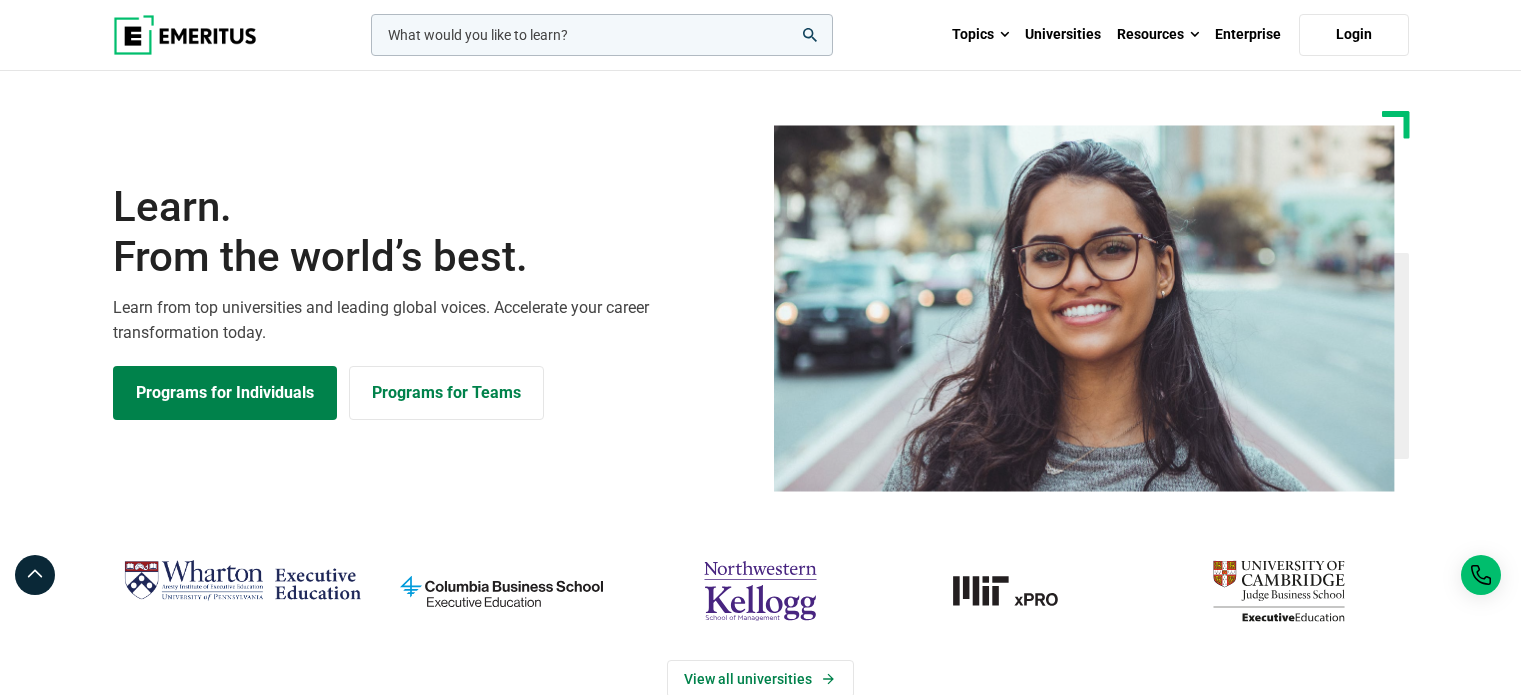 scroll, scrollTop: 663, scrollLeft: 0, axis: vertical 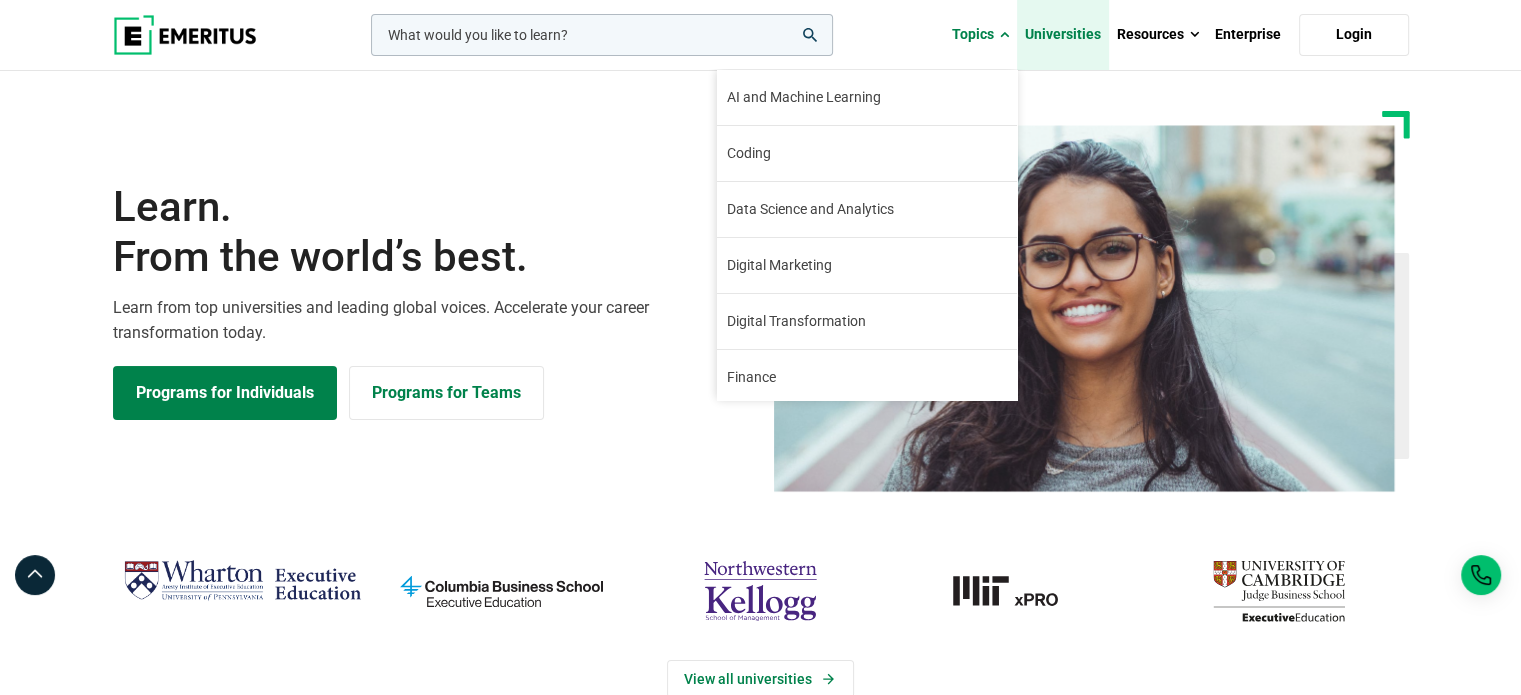 click on "Universities" at bounding box center (1063, 35) 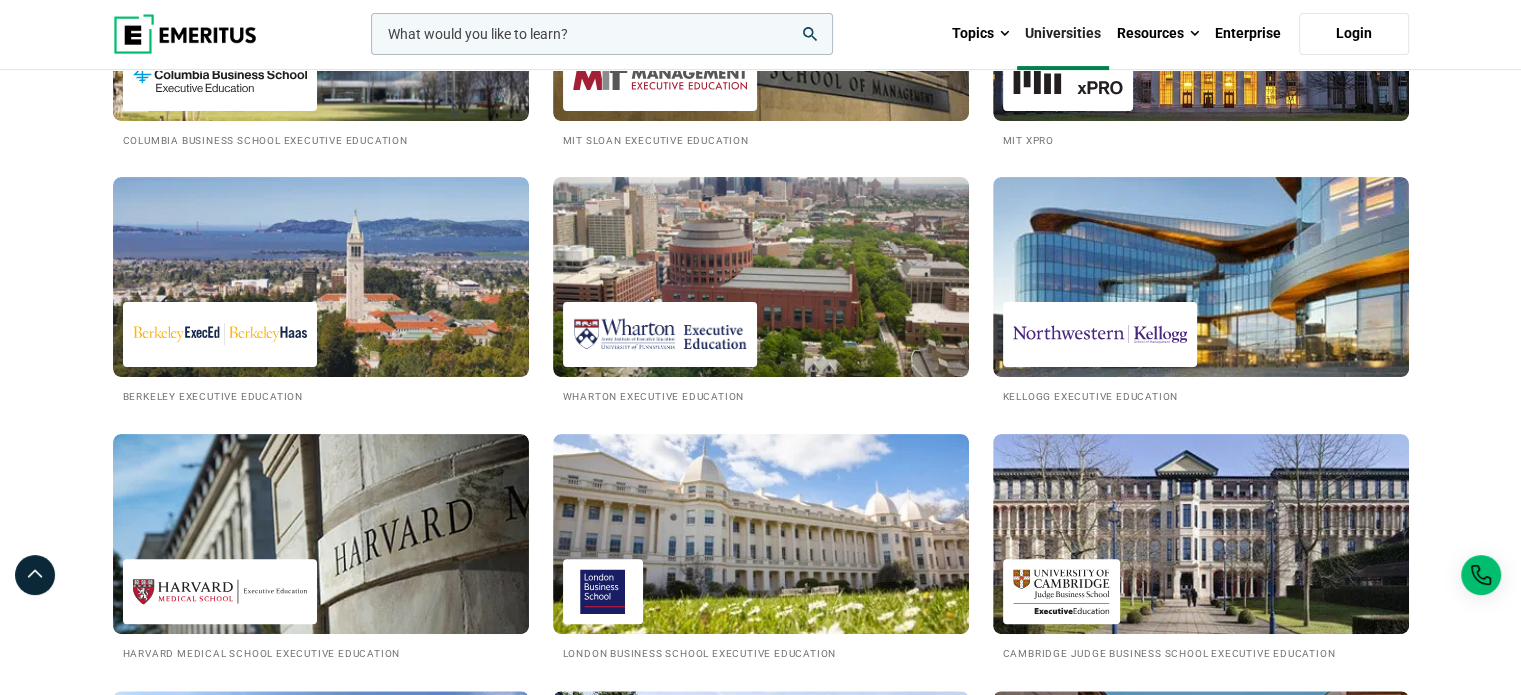 scroll, scrollTop: 509, scrollLeft: 0, axis: vertical 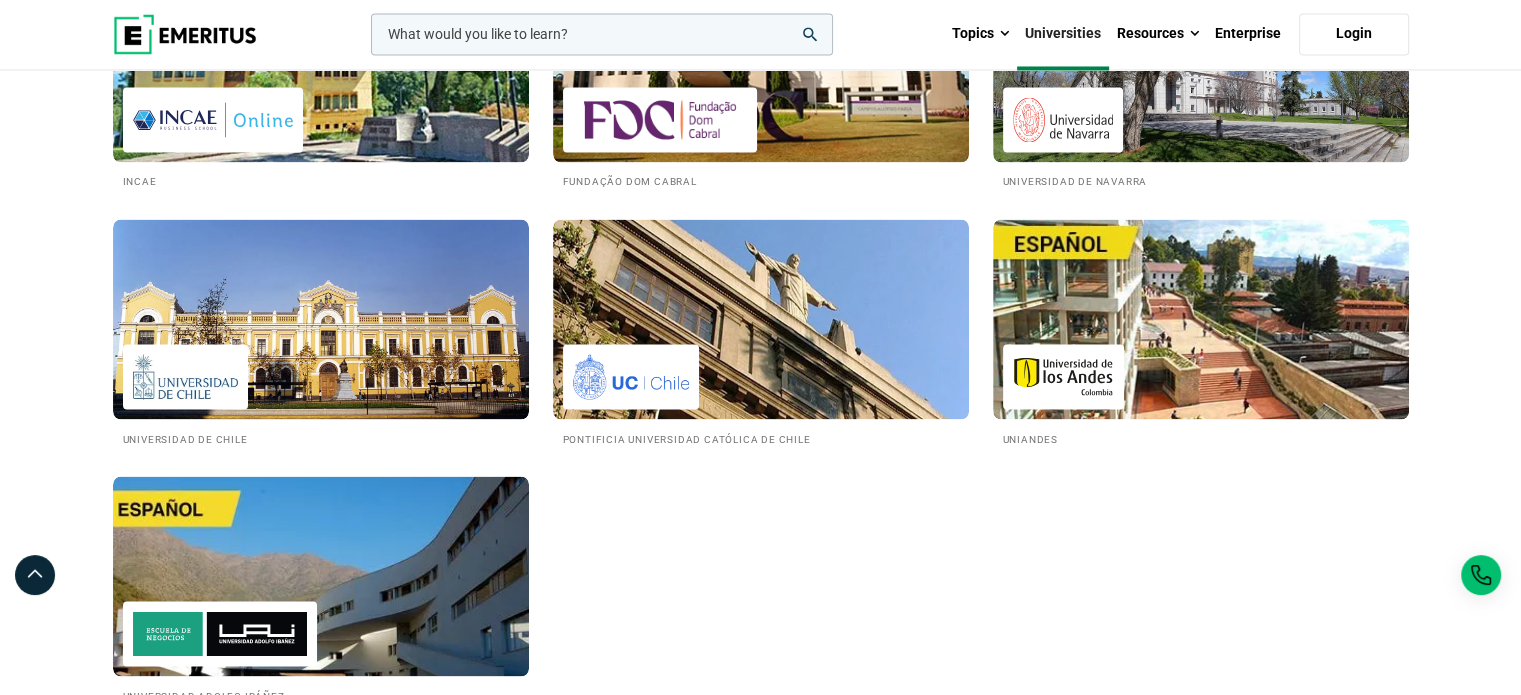 drag, startPoint x: 1534, startPoint y: 123, endPoint x: 1495, endPoint y: 499, distance: 378.01718 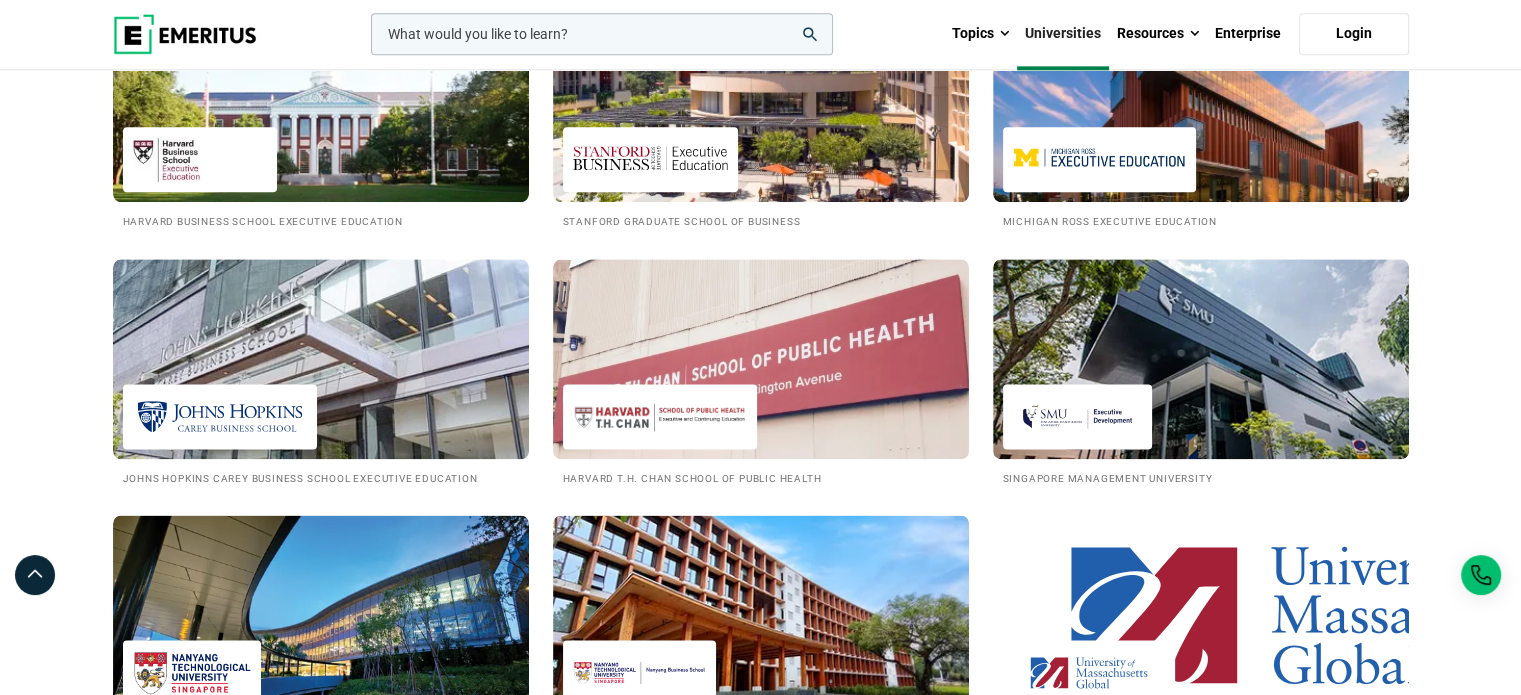 scroll, scrollTop: 2467, scrollLeft: 0, axis: vertical 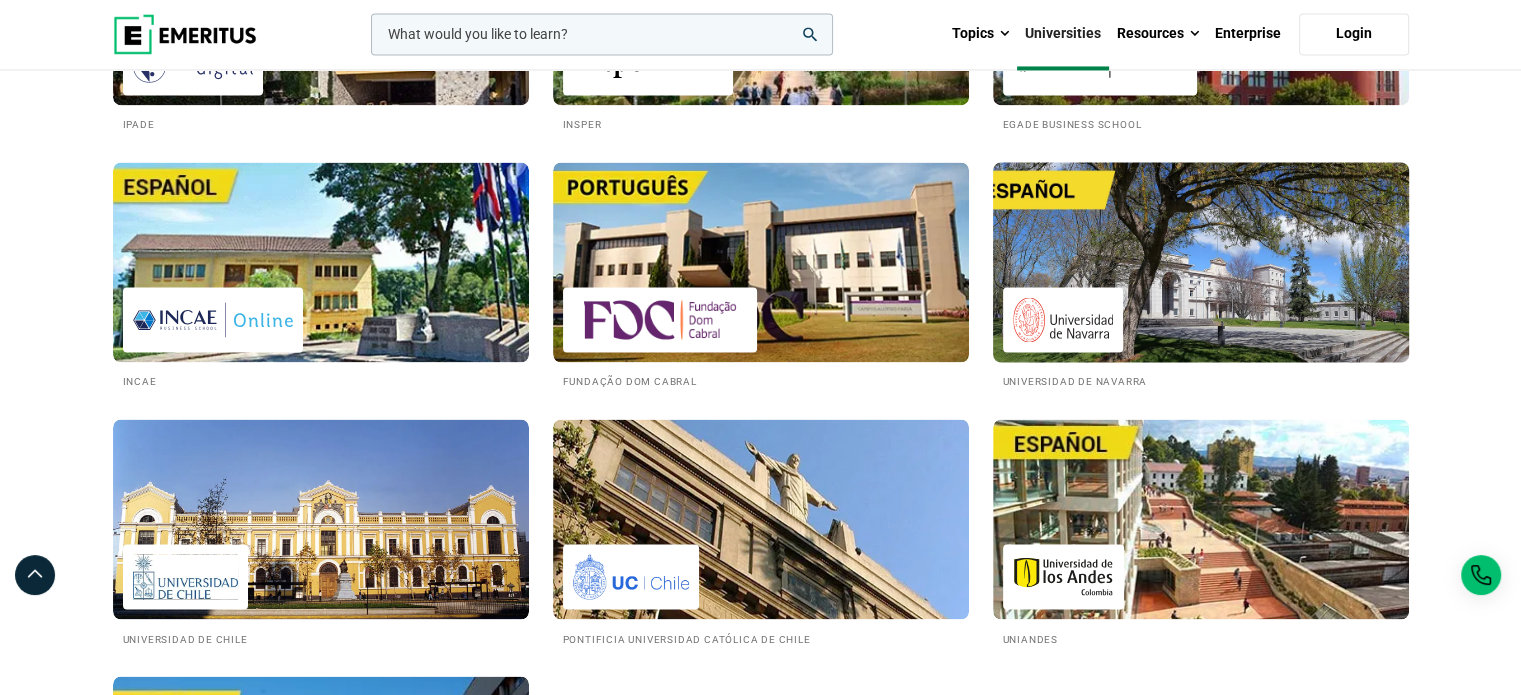 drag, startPoint x: 1076, startPoint y: 235, endPoint x: 1104, endPoint y: 246, distance: 30.083218 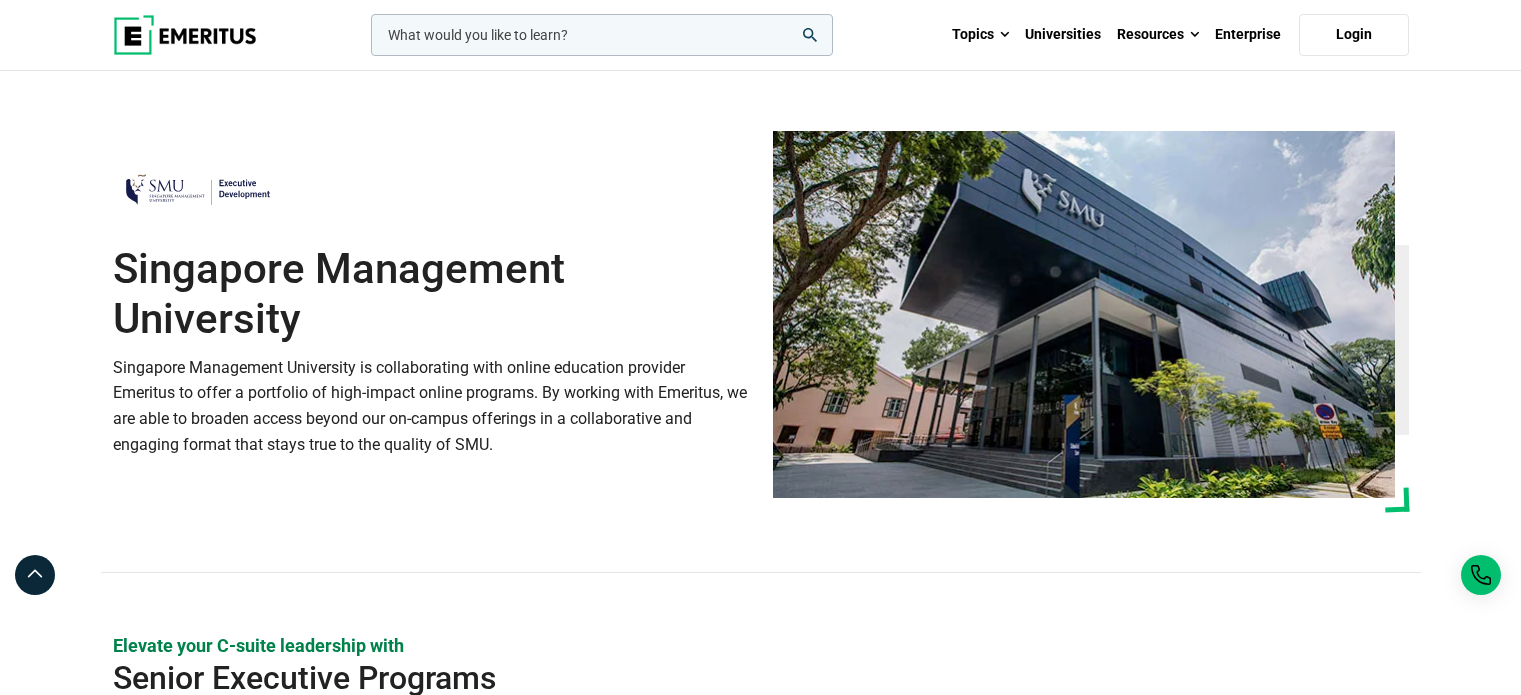 scroll, scrollTop: 0, scrollLeft: 0, axis: both 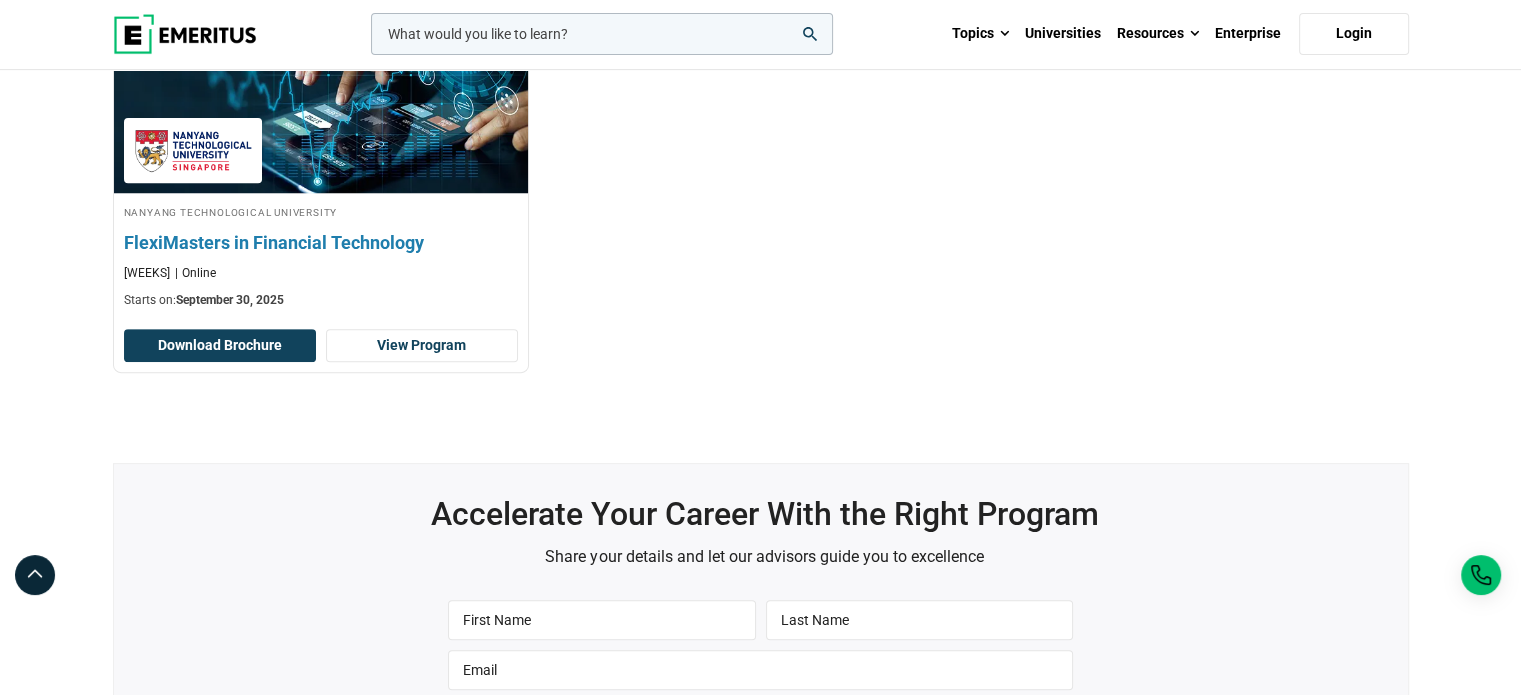 click at bounding box center (320, 93) 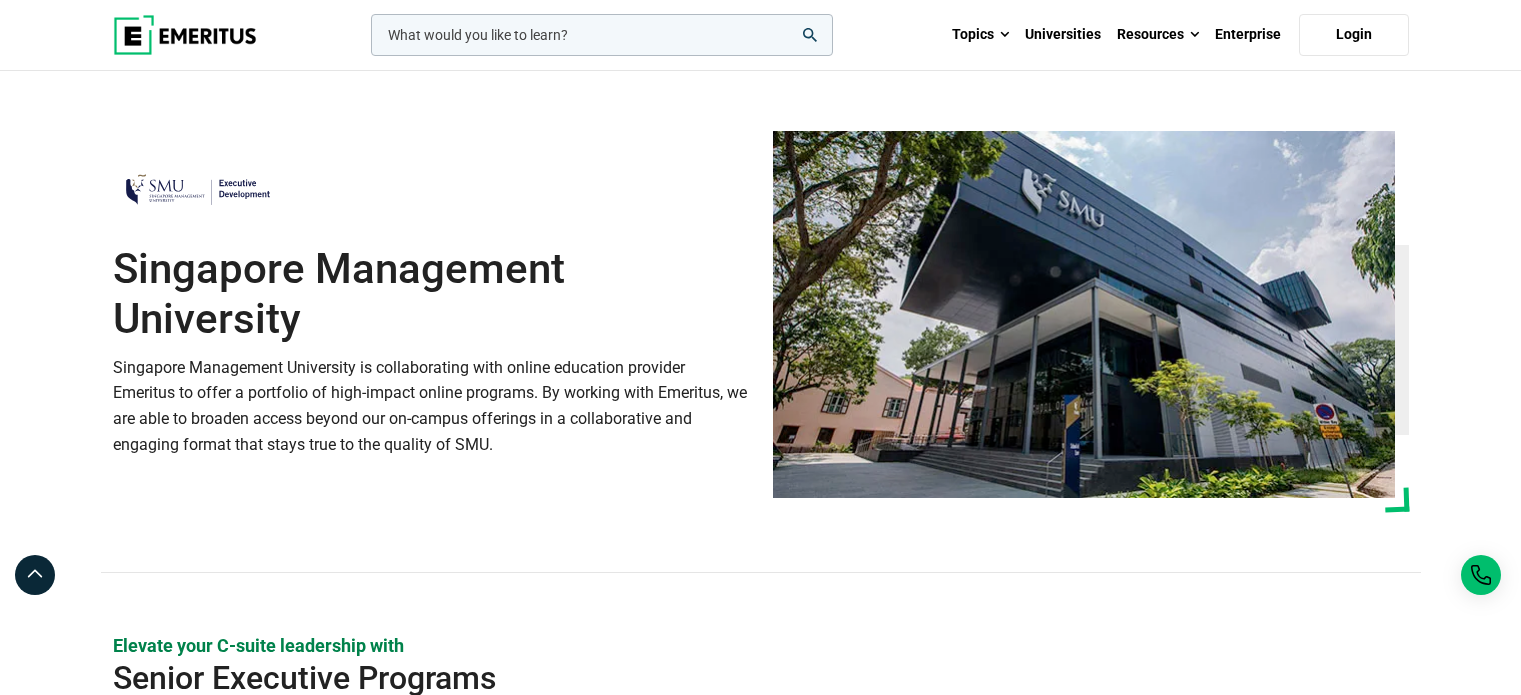 scroll, scrollTop: 0, scrollLeft: 0, axis: both 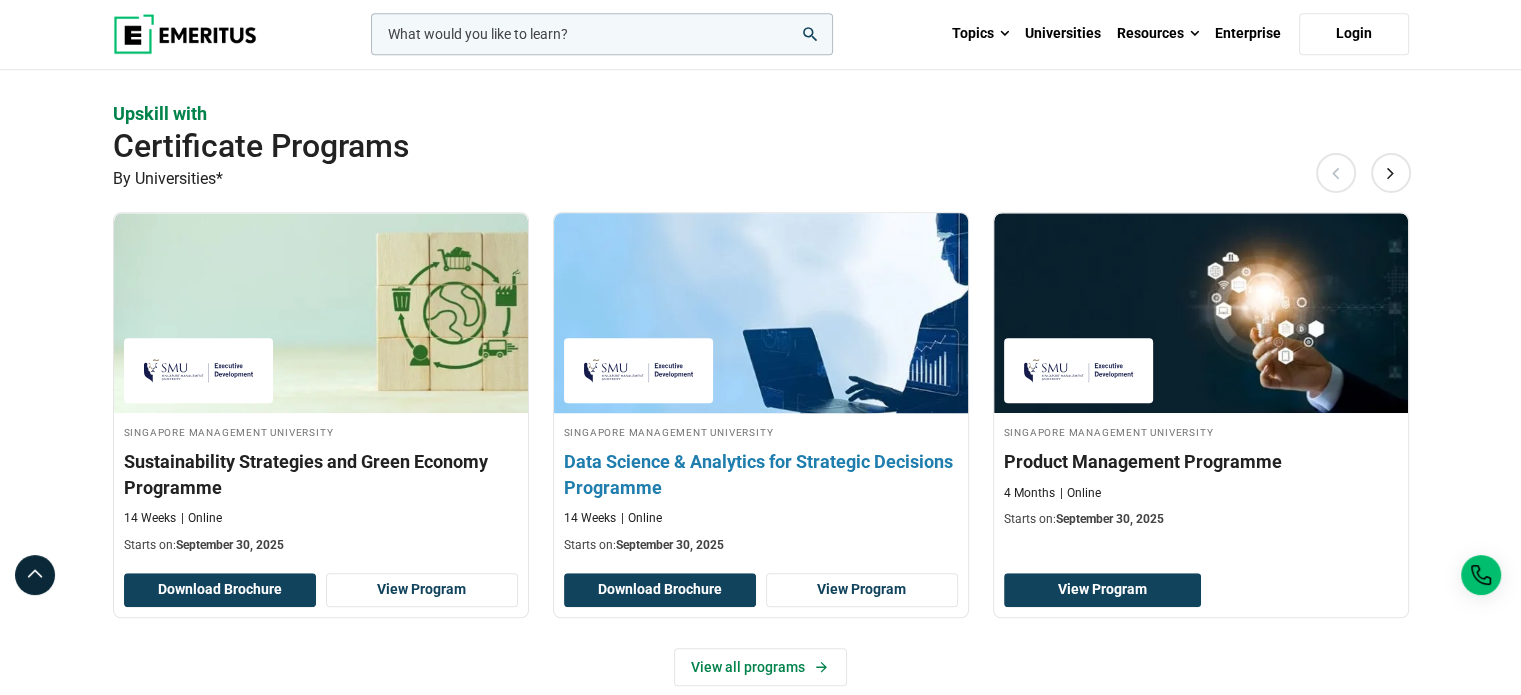 click at bounding box center [760, 313] 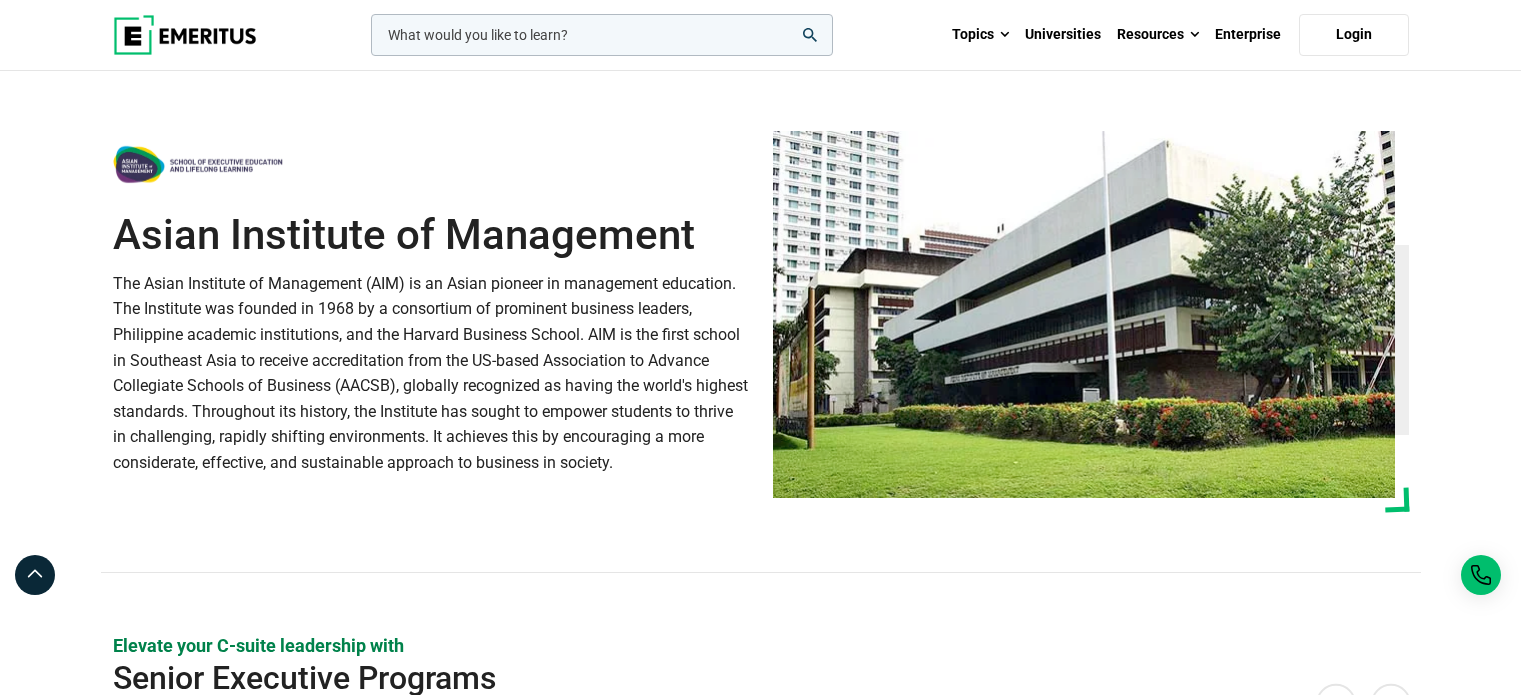 scroll, scrollTop: 2100, scrollLeft: 0, axis: vertical 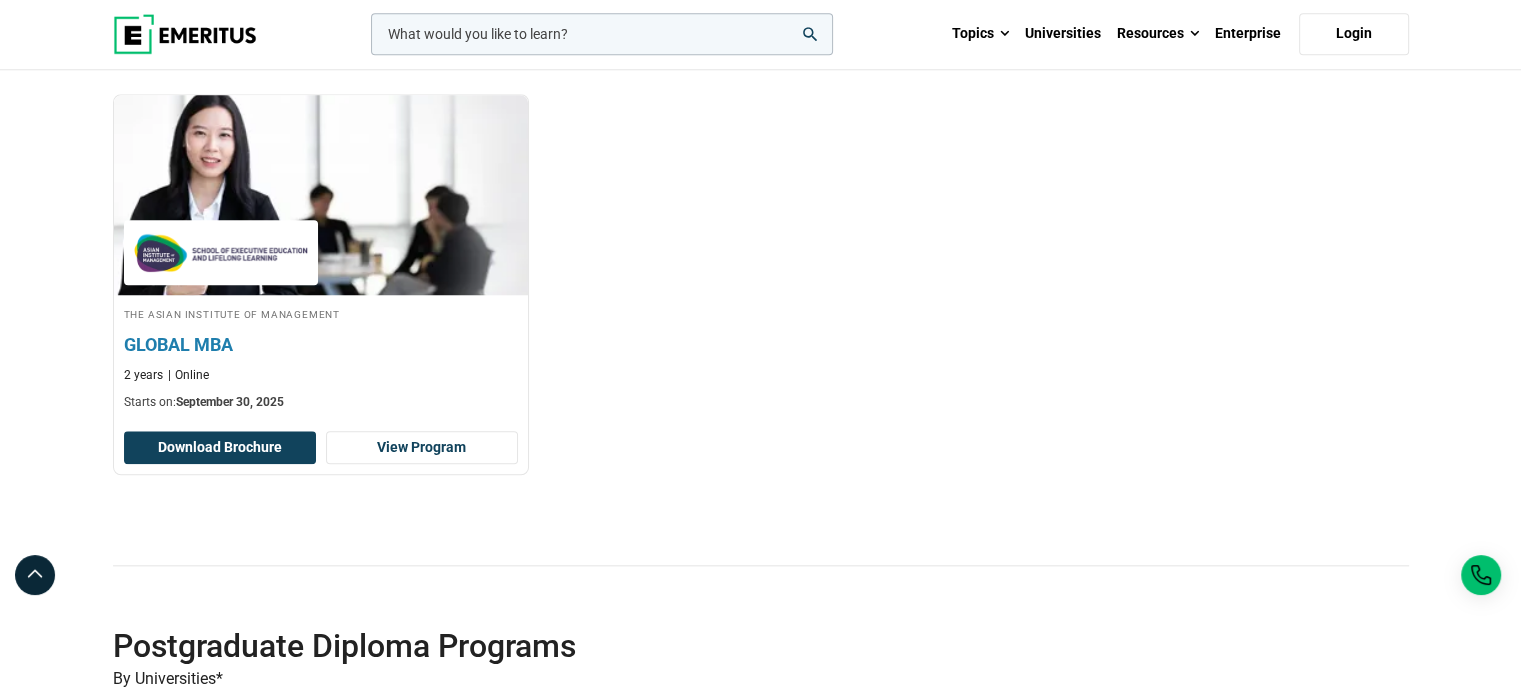 click at bounding box center (320, 195) 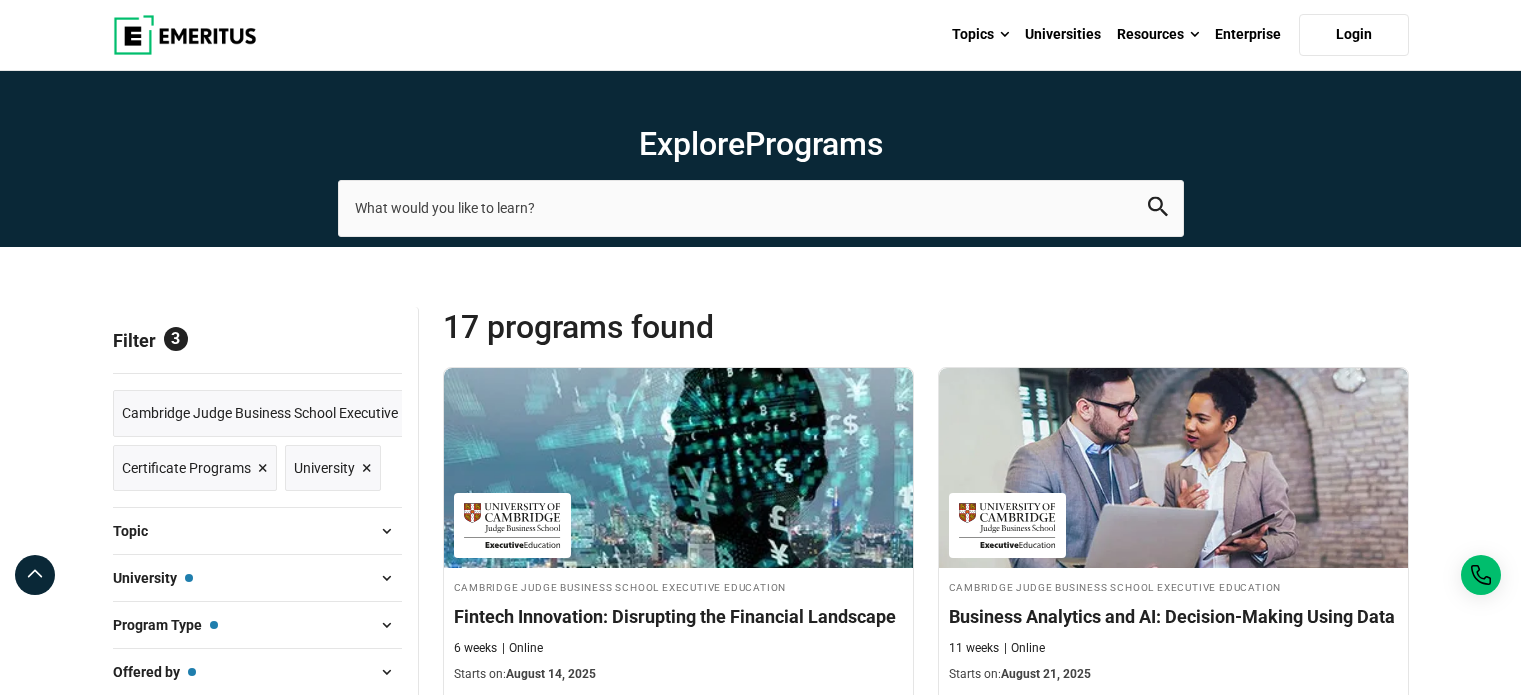 scroll, scrollTop: 0, scrollLeft: 0, axis: both 